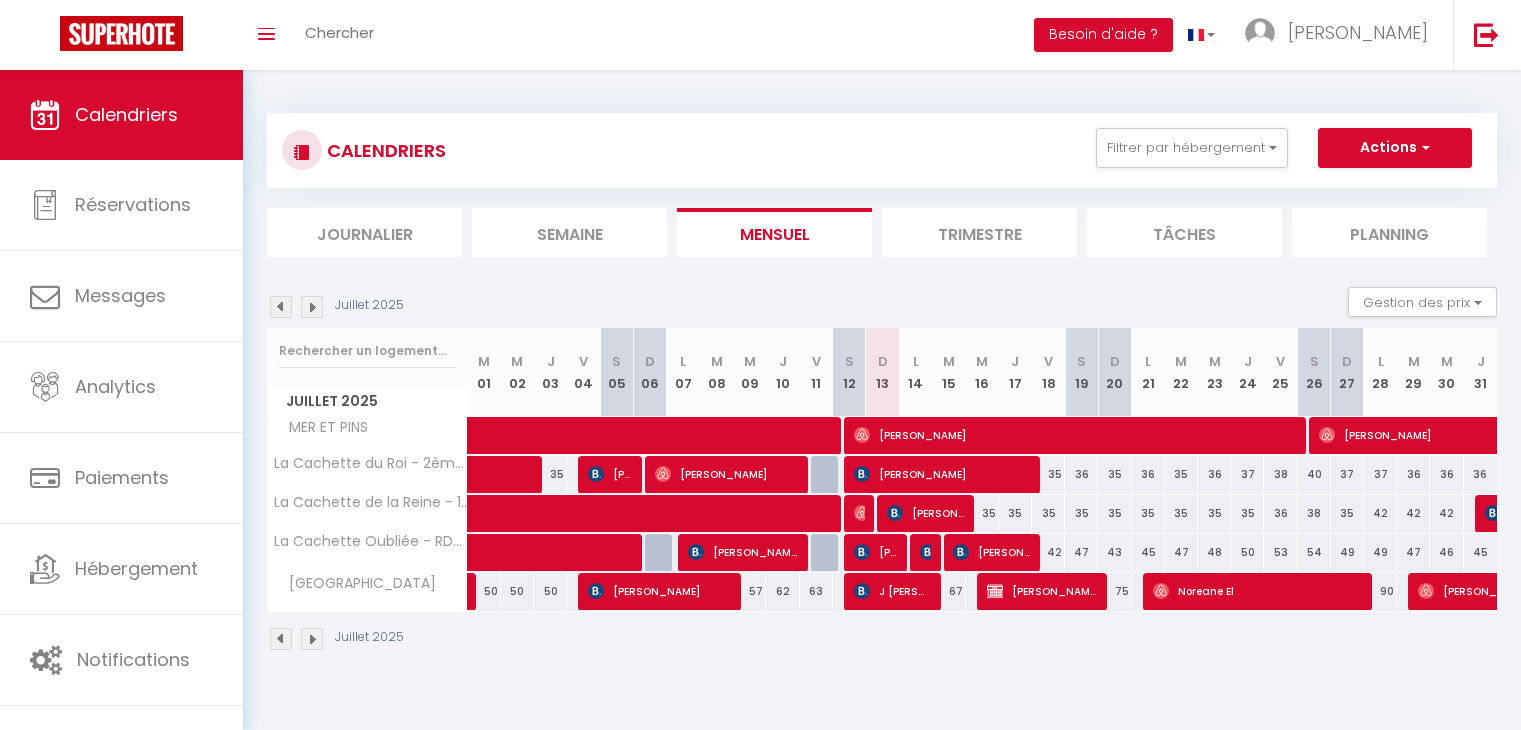 scroll, scrollTop: 0, scrollLeft: 0, axis: both 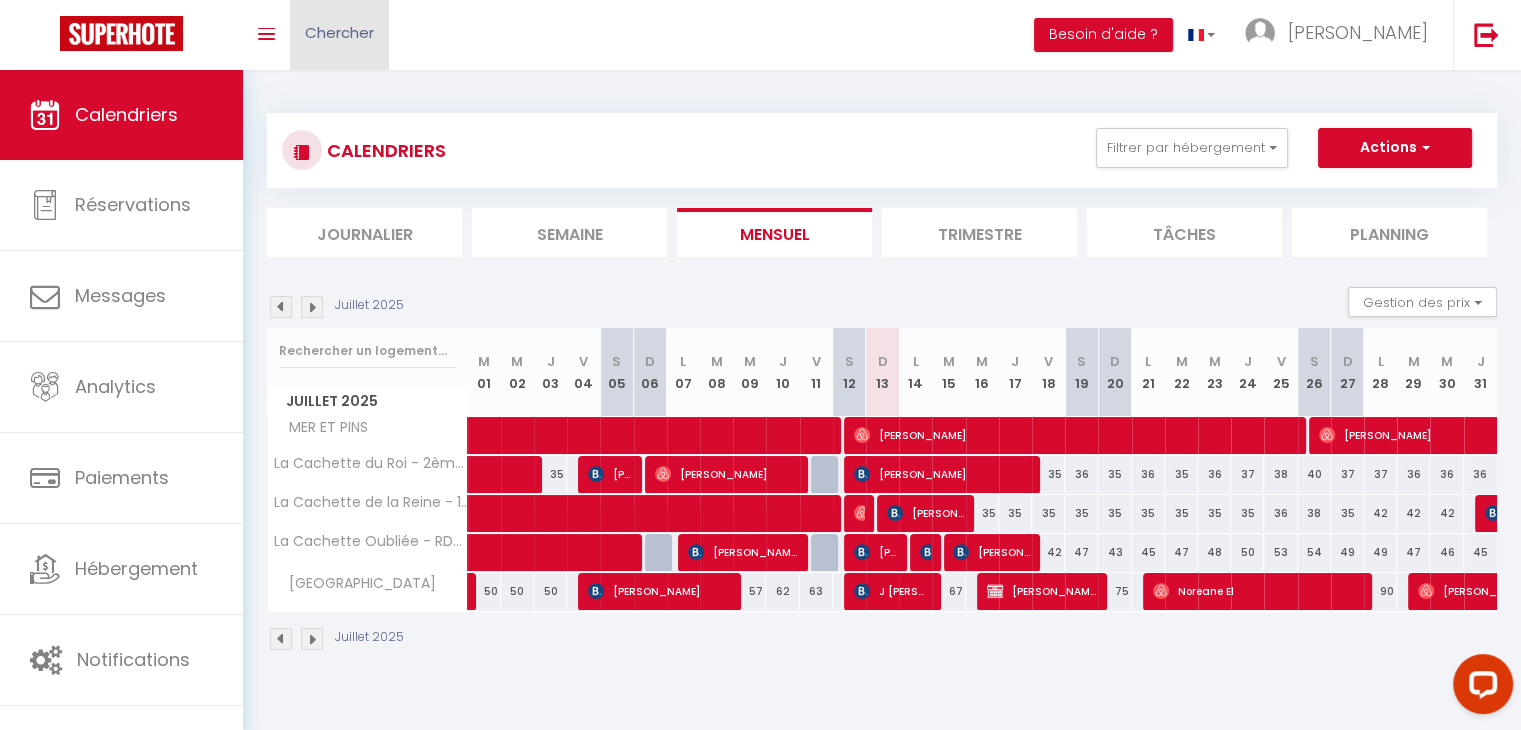 click on "Chercher" at bounding box center (339, 35) 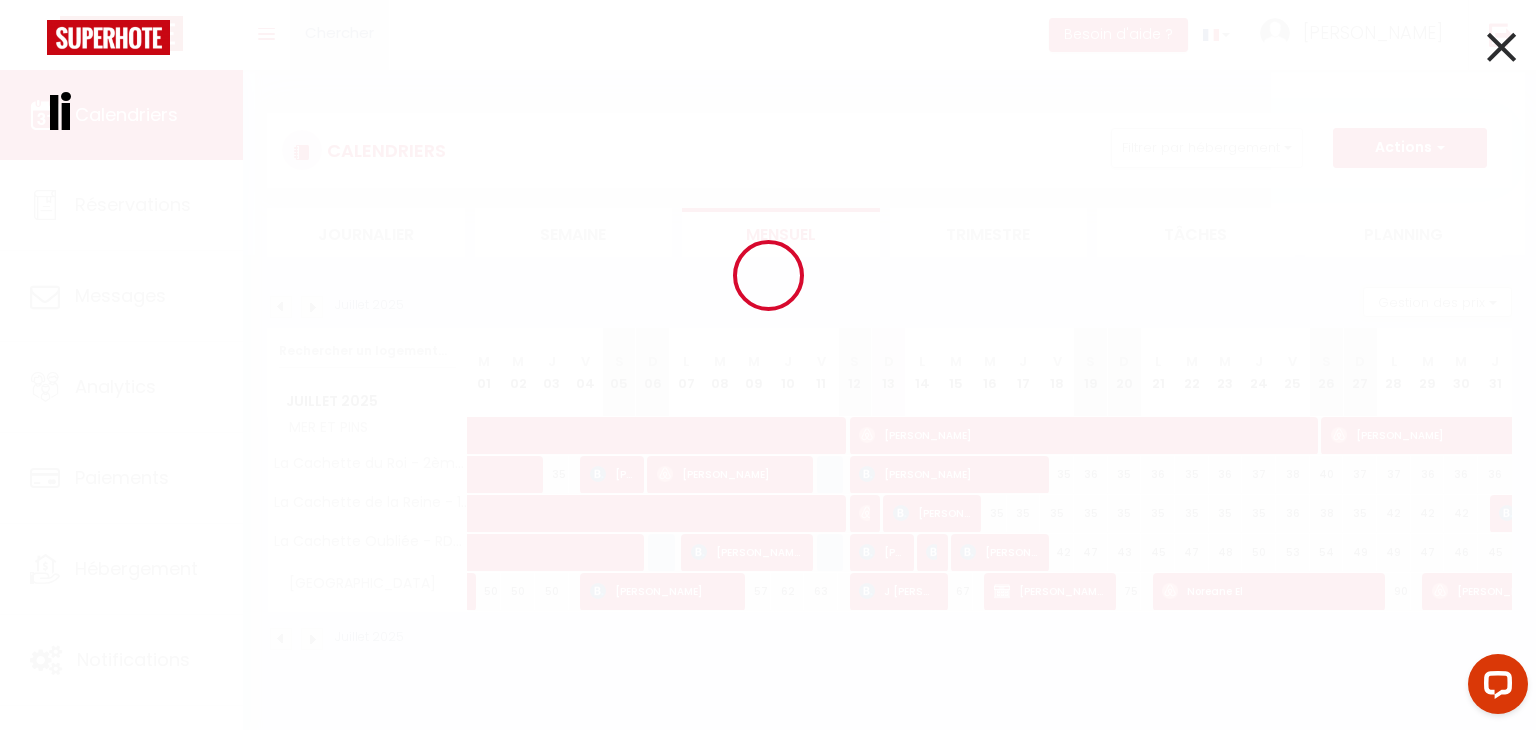 type on "l" 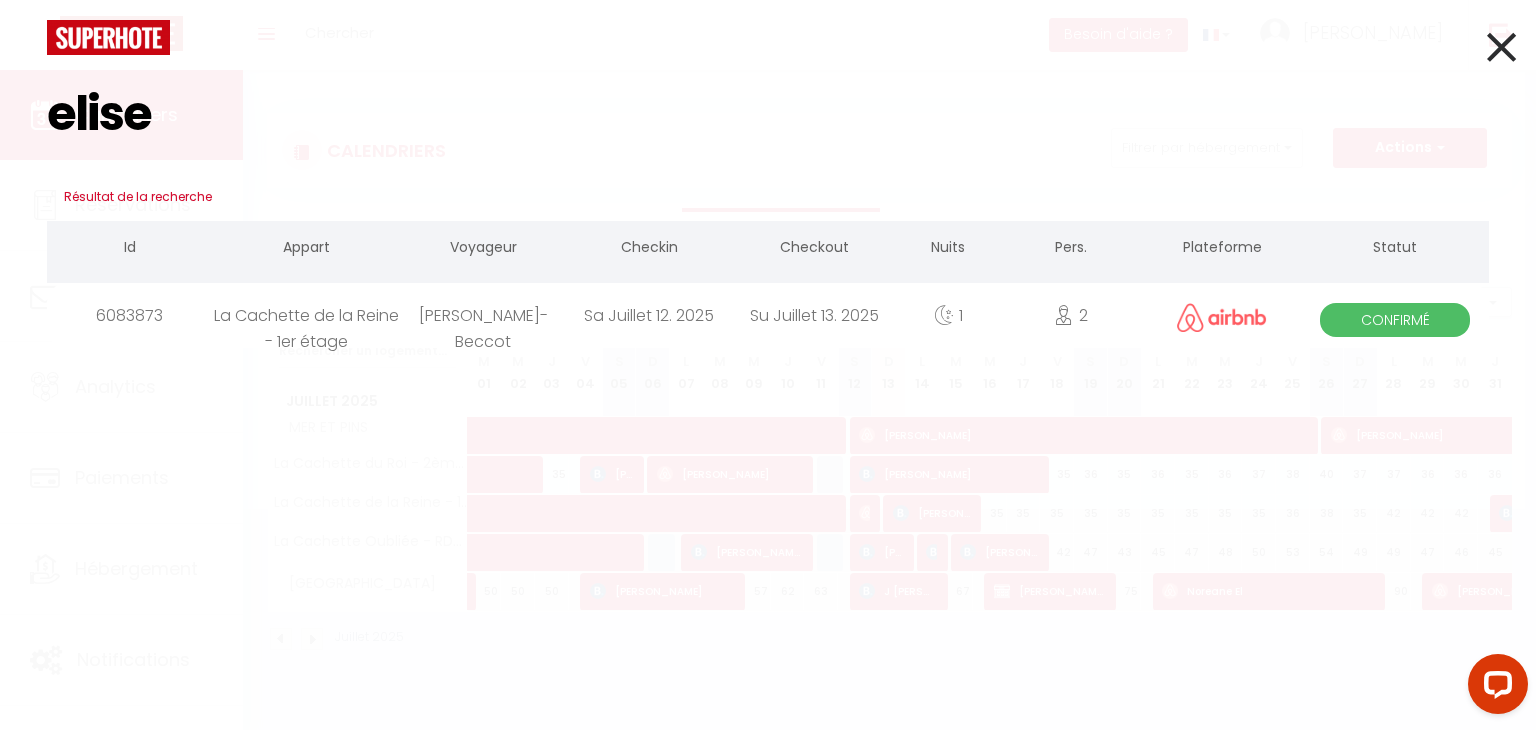 type on "elise" 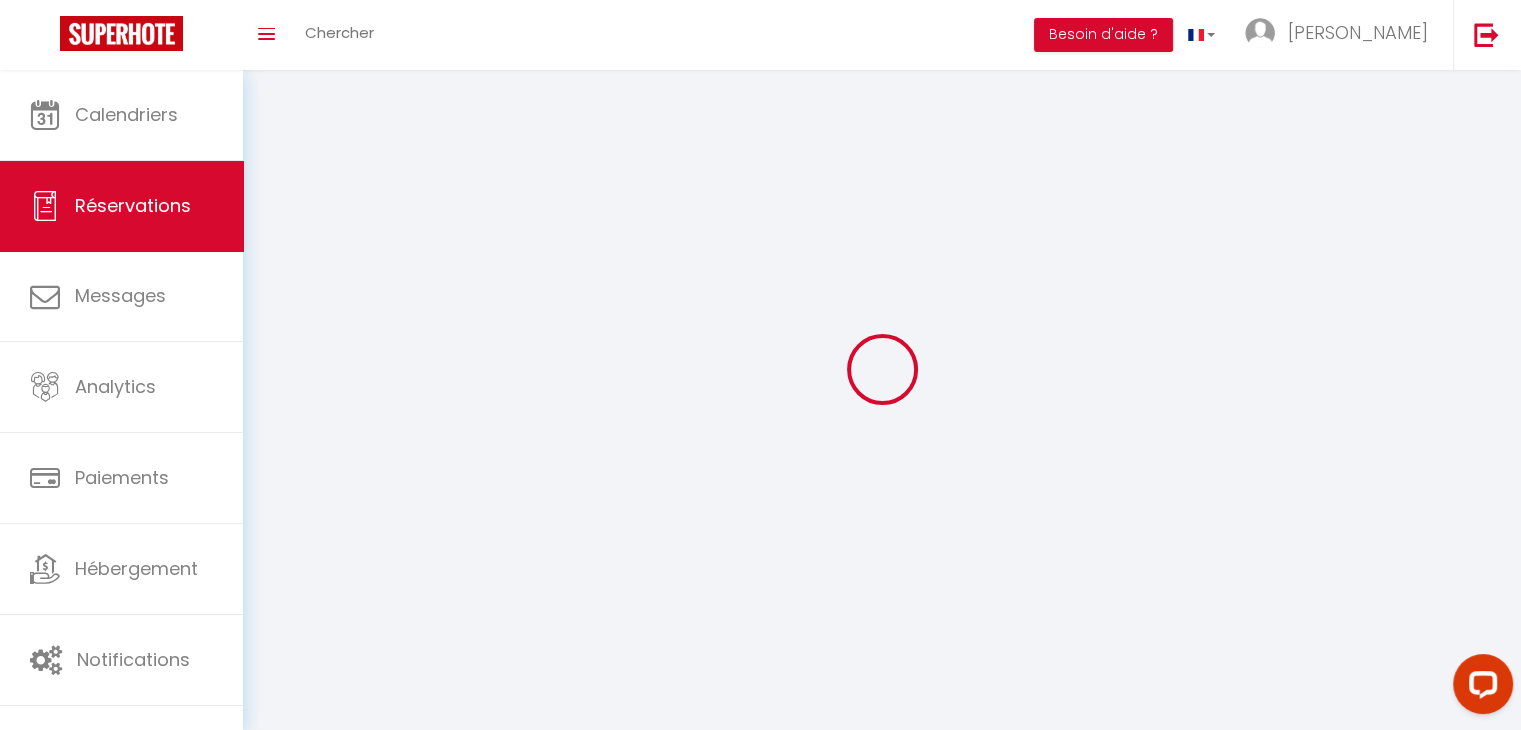 type on "[PERSON_NAME]" 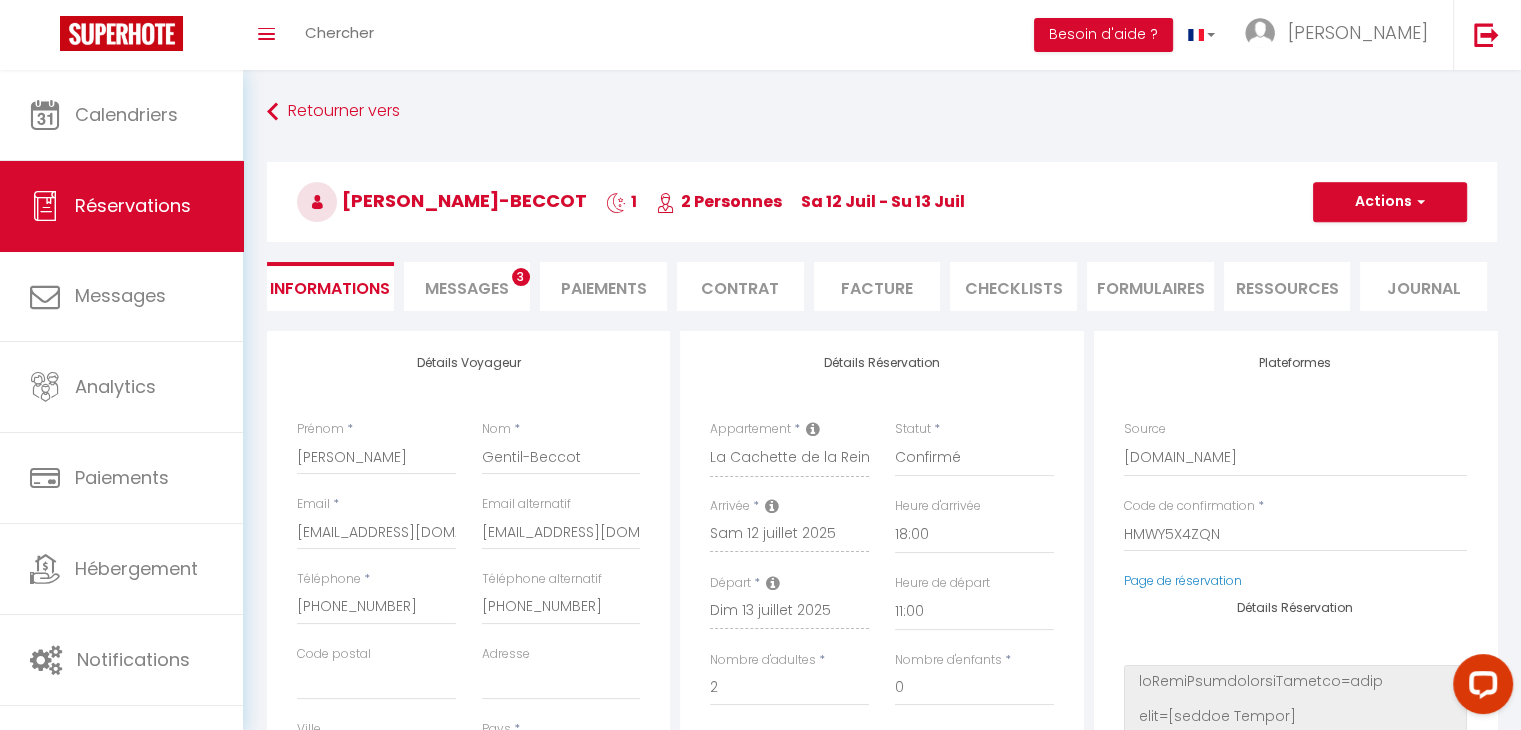 click on "Messages   3" at bounding box center (467, 286) 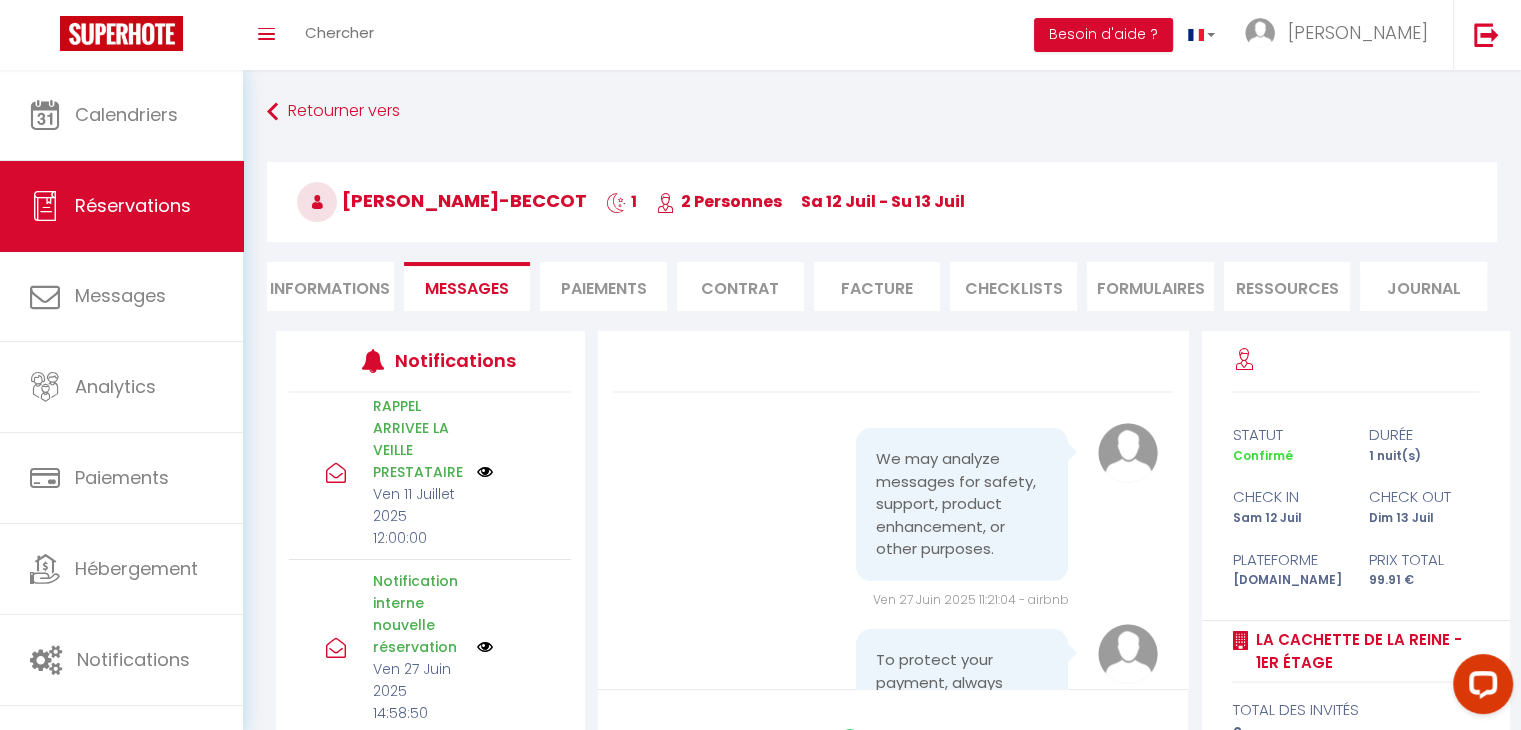 scroll, scrollTop: 1281, scrollLeft: 0, axis: vertical 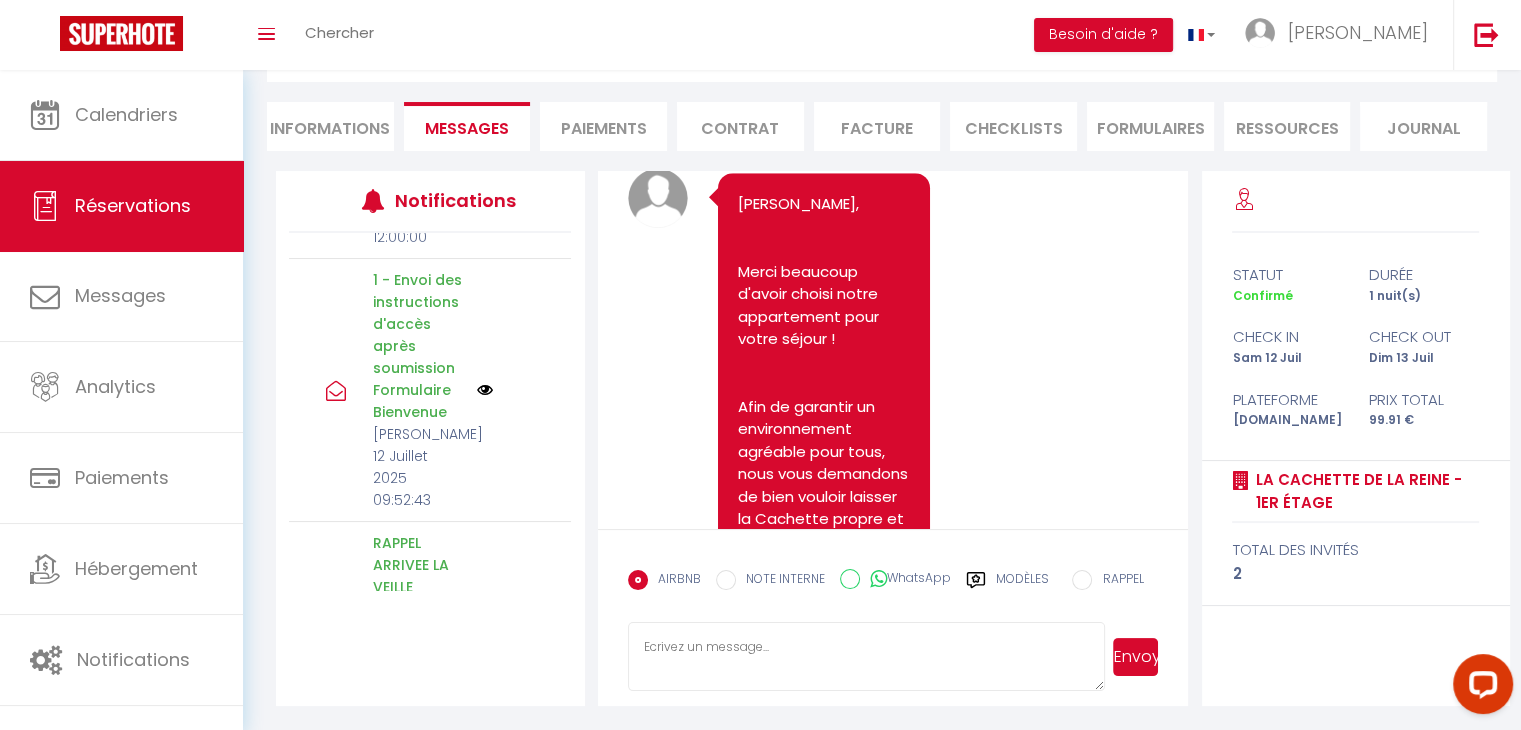 click at bounding box center [485, 390] 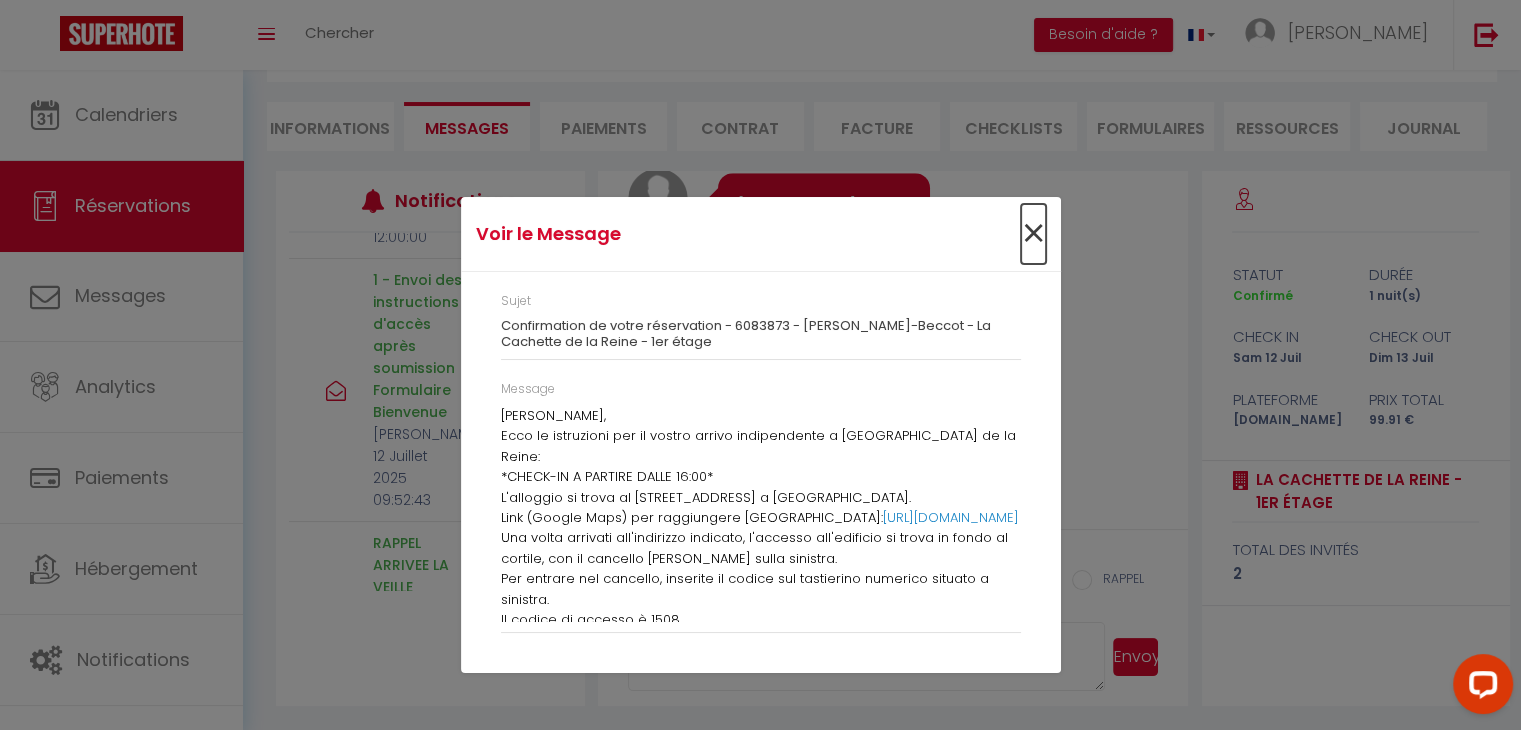 click on "×" at bounding box center (1033, 234) 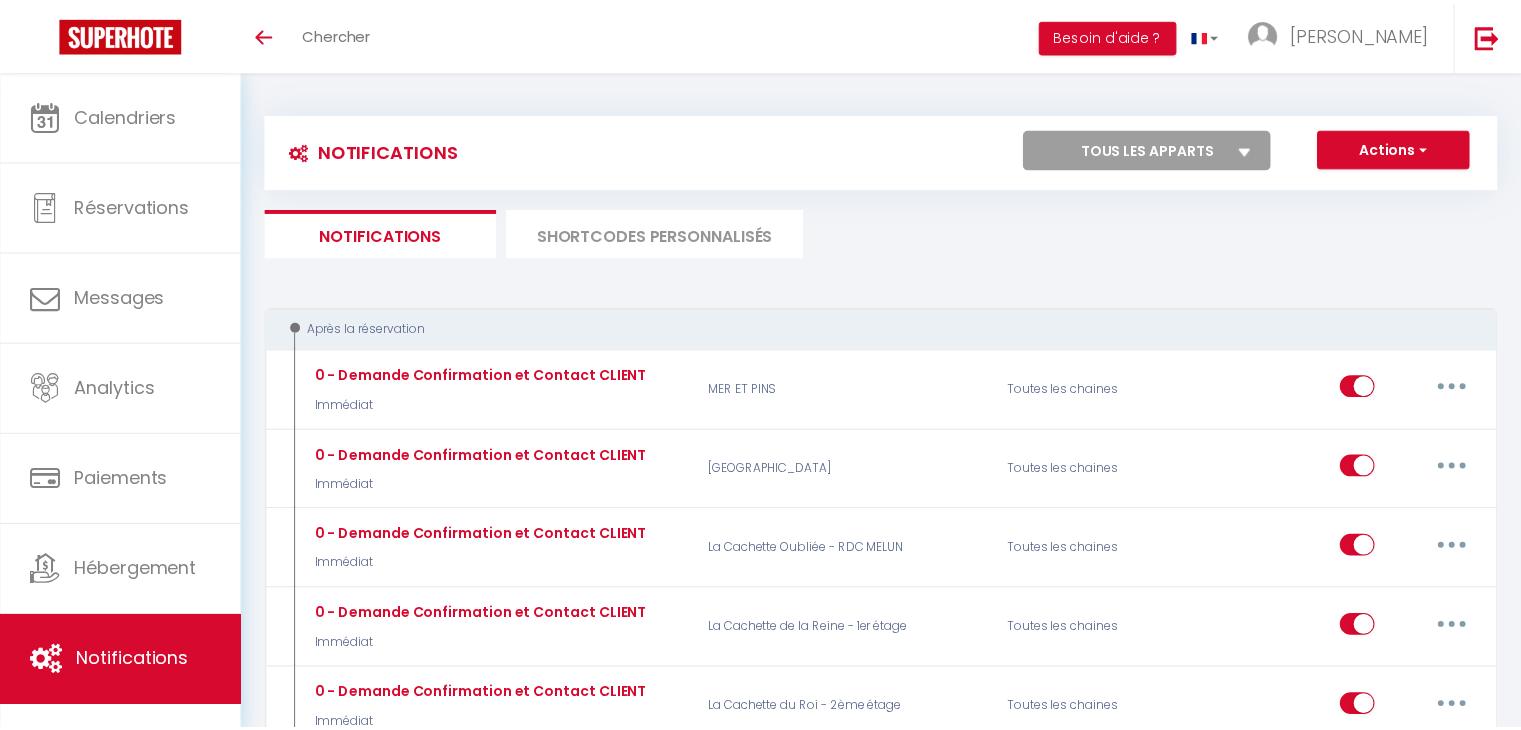 scroll, scrollTop: 0, scrollLeft: 0, axis: both 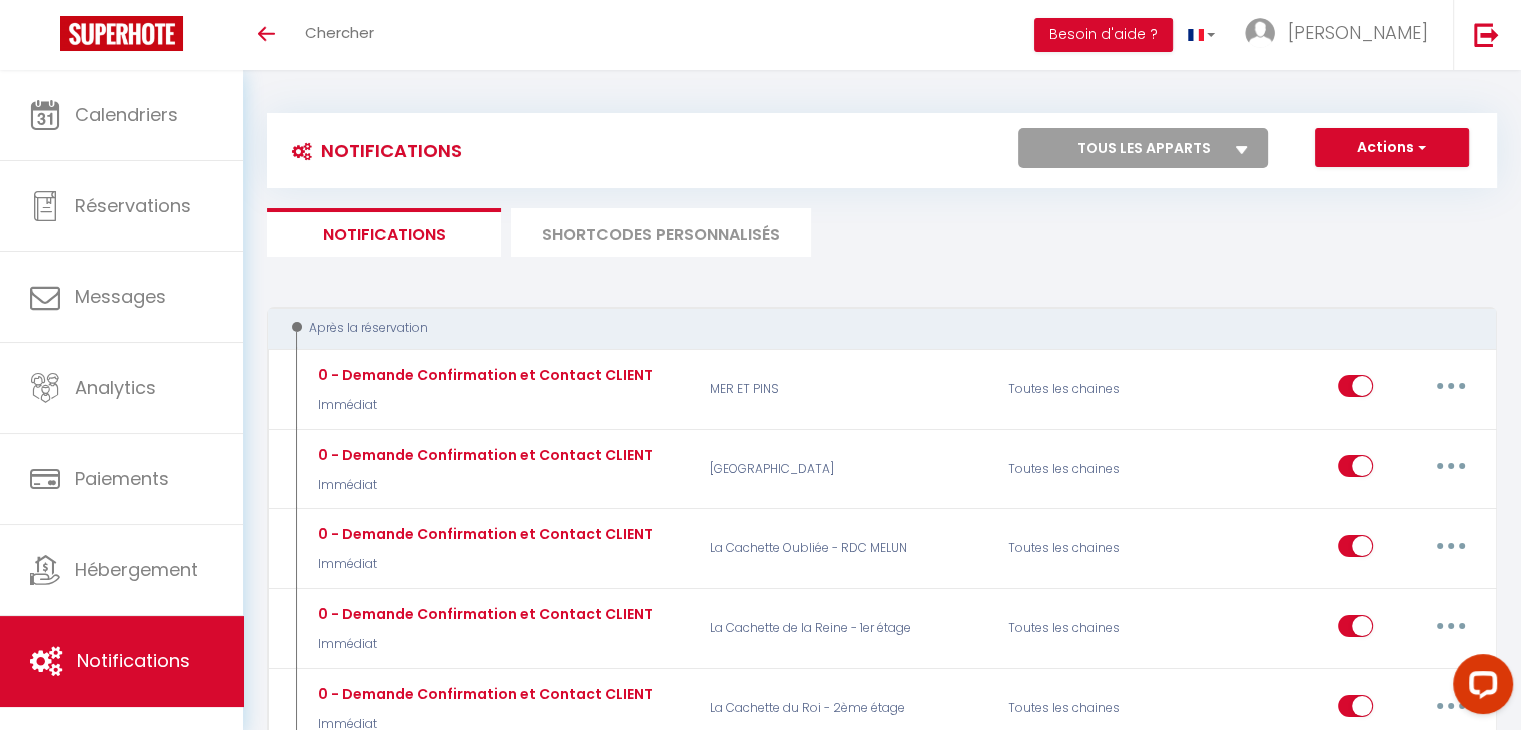click on "Tous les apparts    VILLA SOUS LES PINS [GEOGRAPHIC_DATA] - 1er étage MER ET PINS La Cachette Oubliée - RDC MELUN [GEOGRAPHIC_DATA] - 2ème étage" at bounding box center [1143, 148] 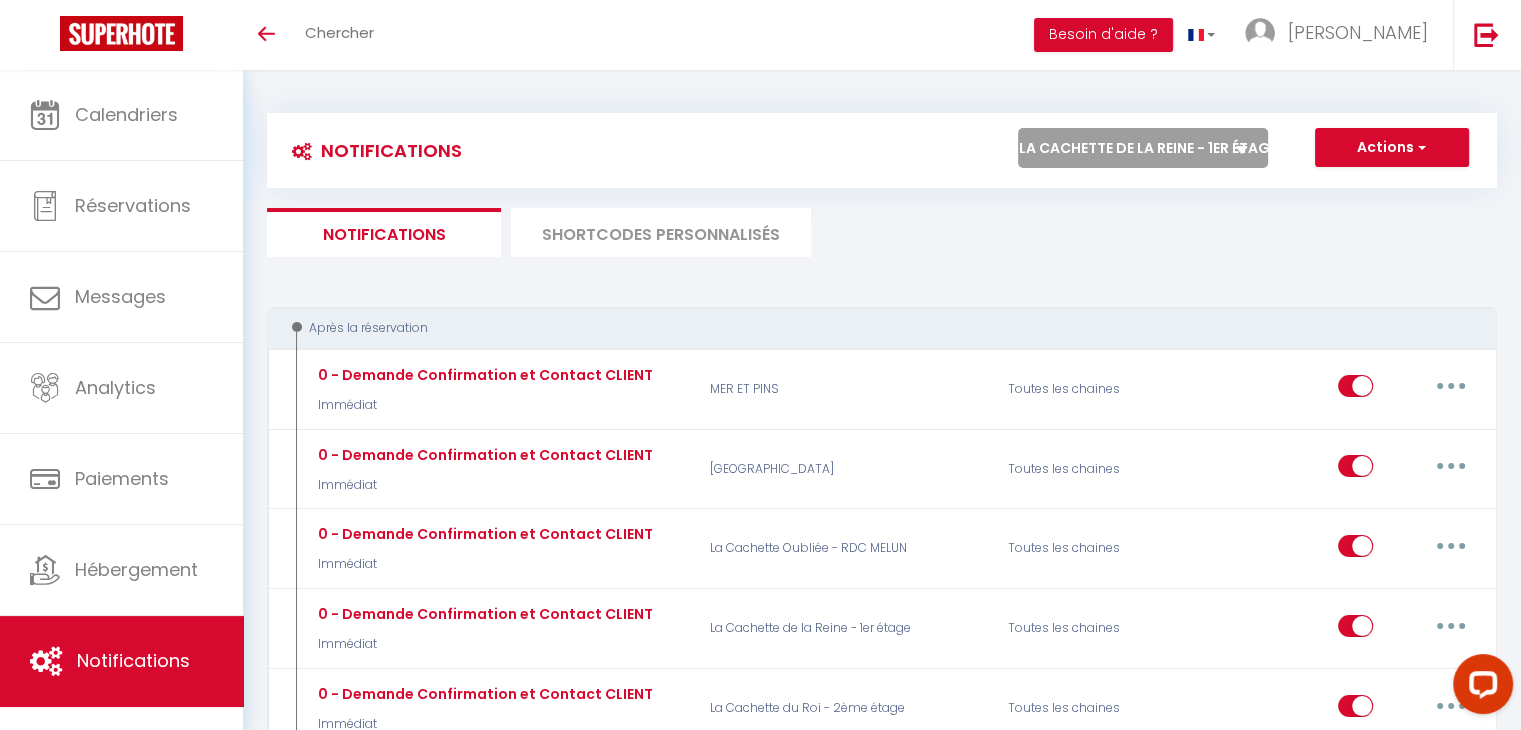 click on "Tous les apparts    VILLA SOUS LES PINS La Cachette de la Reine - 1er étage MER ET PINS La Cachette Oubliée - RDC MELUN La Cachette du Roi - 2ème étage" at bounding box center (1143, 148) 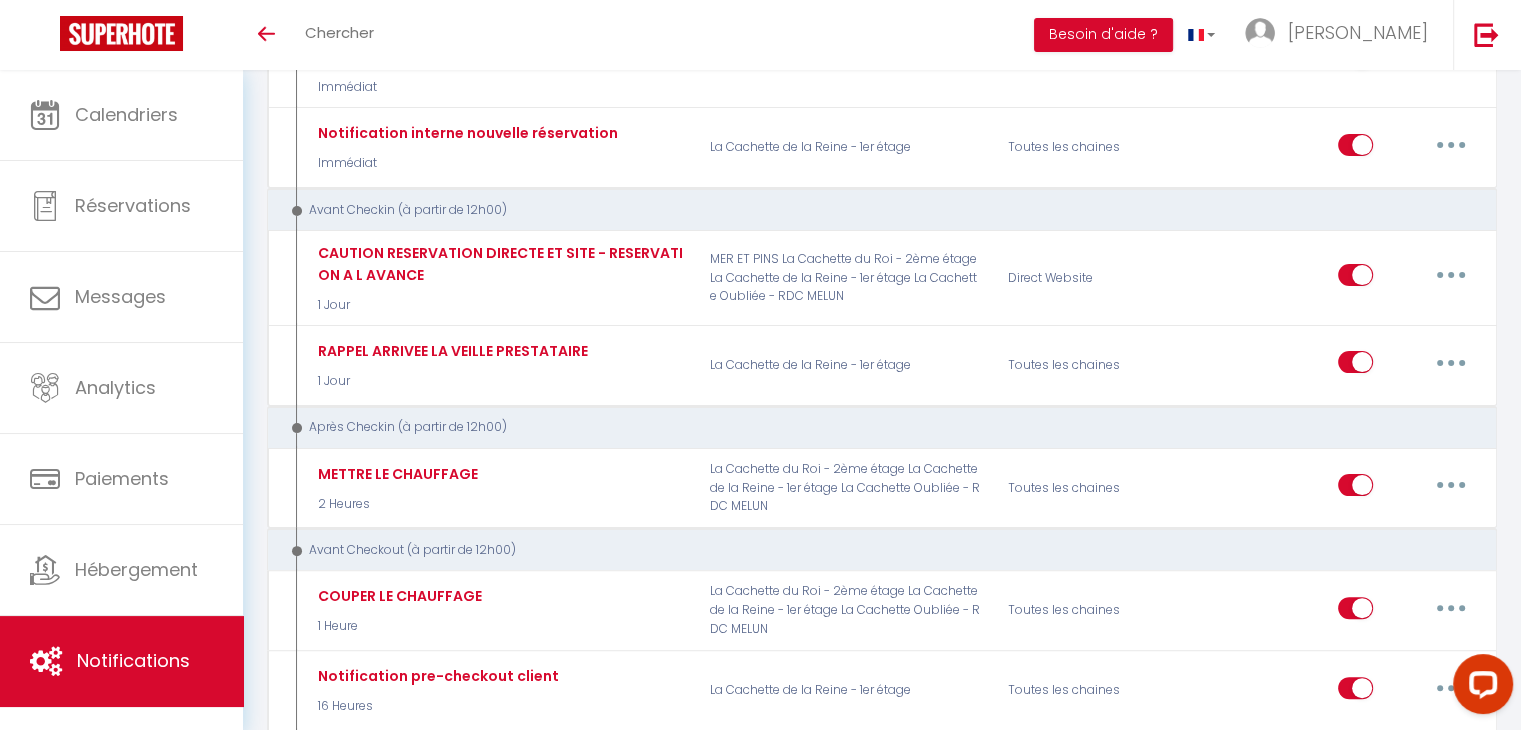 scroll, scrollTop: 444, scrollLeft: 0, axis: vertical 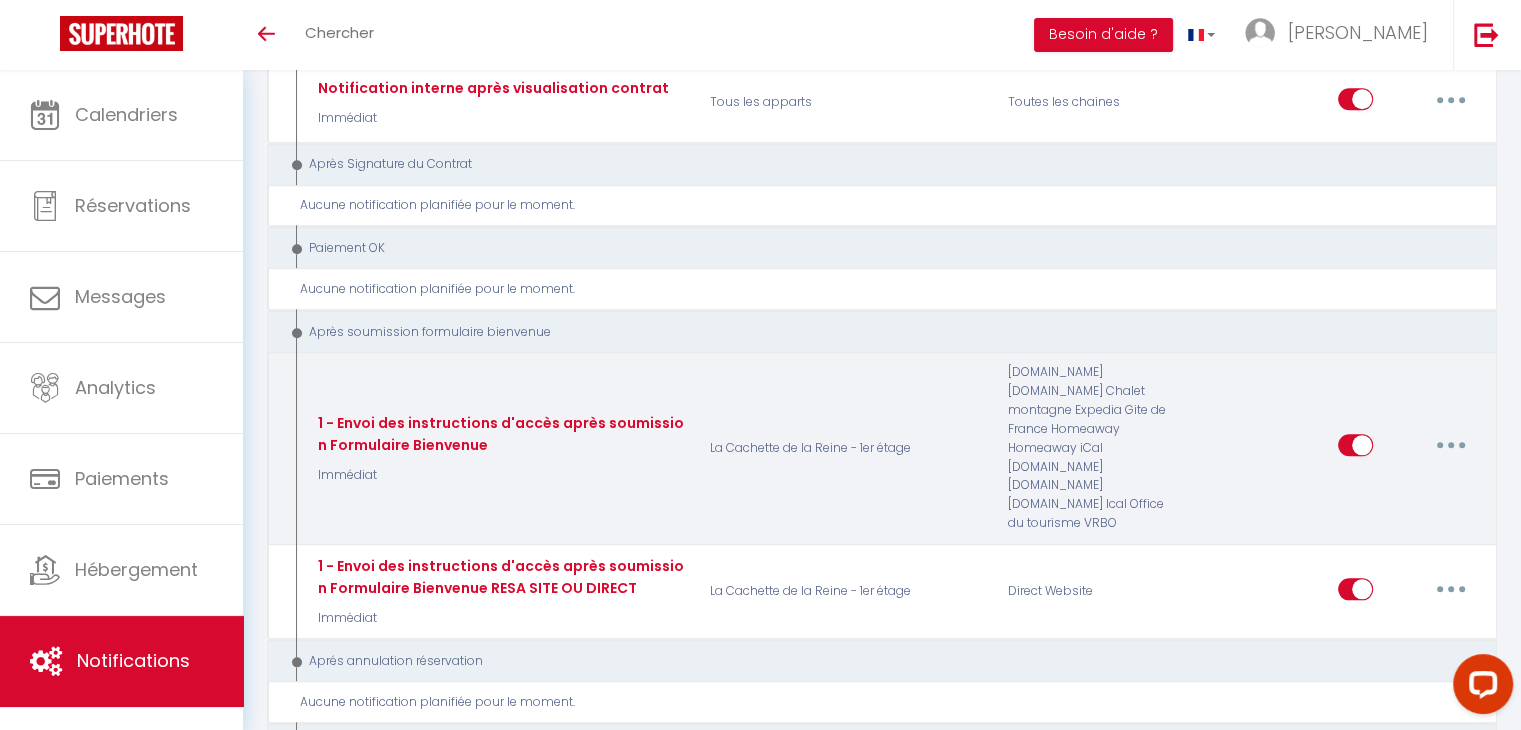 click at bounding box center (1451, 445) 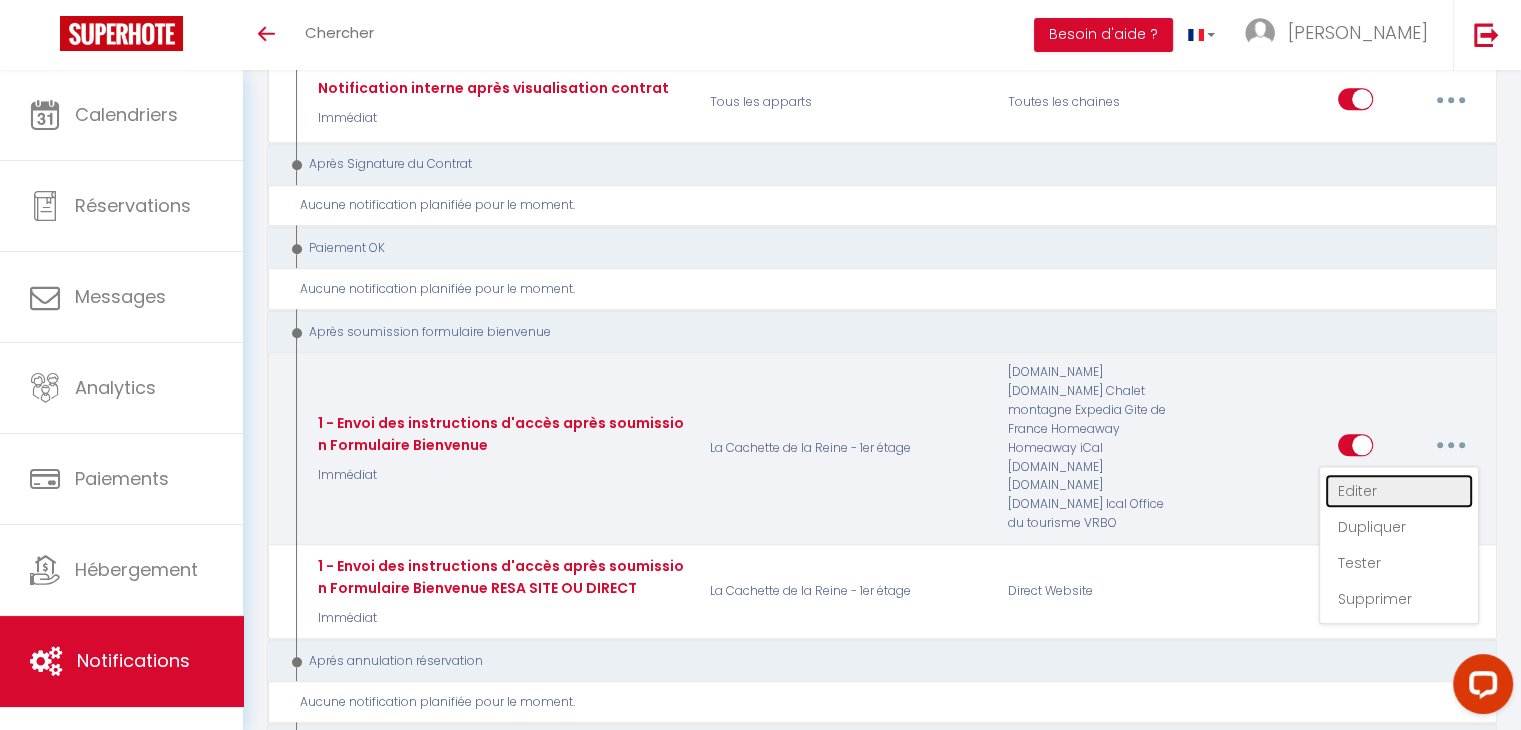 click on "Editer" at bounding box center (1399, 491) 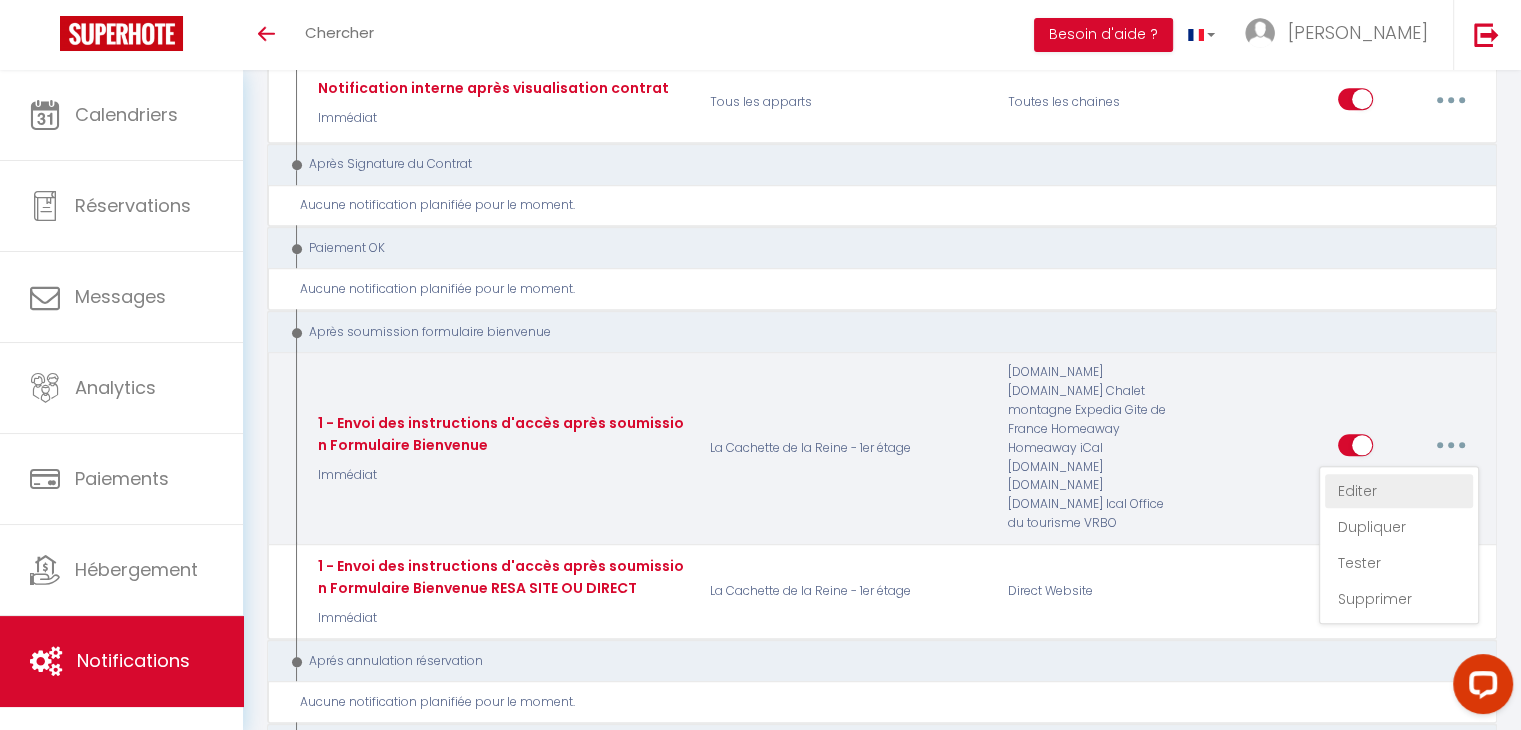 type on "1 - Envoi des instructions d'accès après soumission Formulaire Bienvenue" 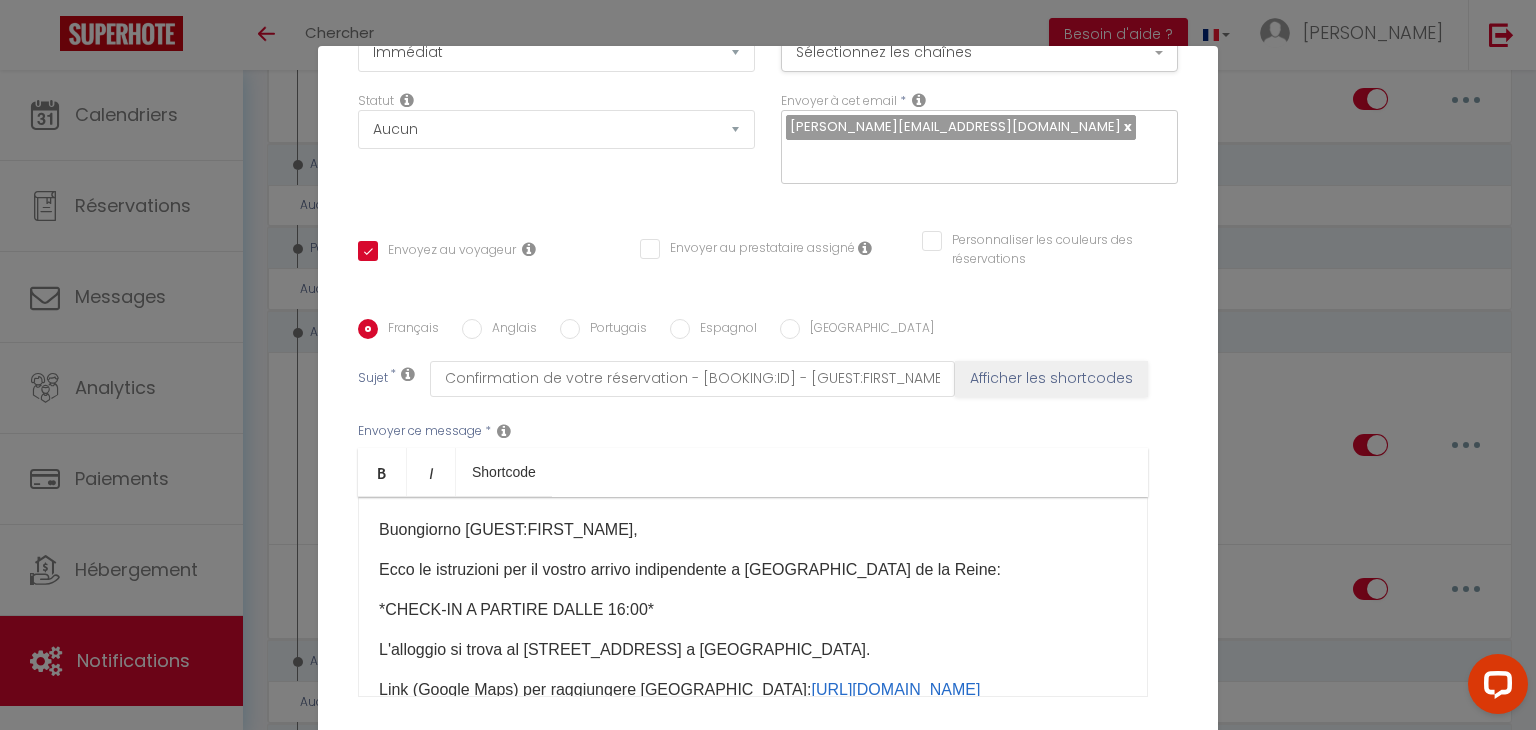 scroll, scrollTop: 334, scrollLeft: 0, axis: vertical 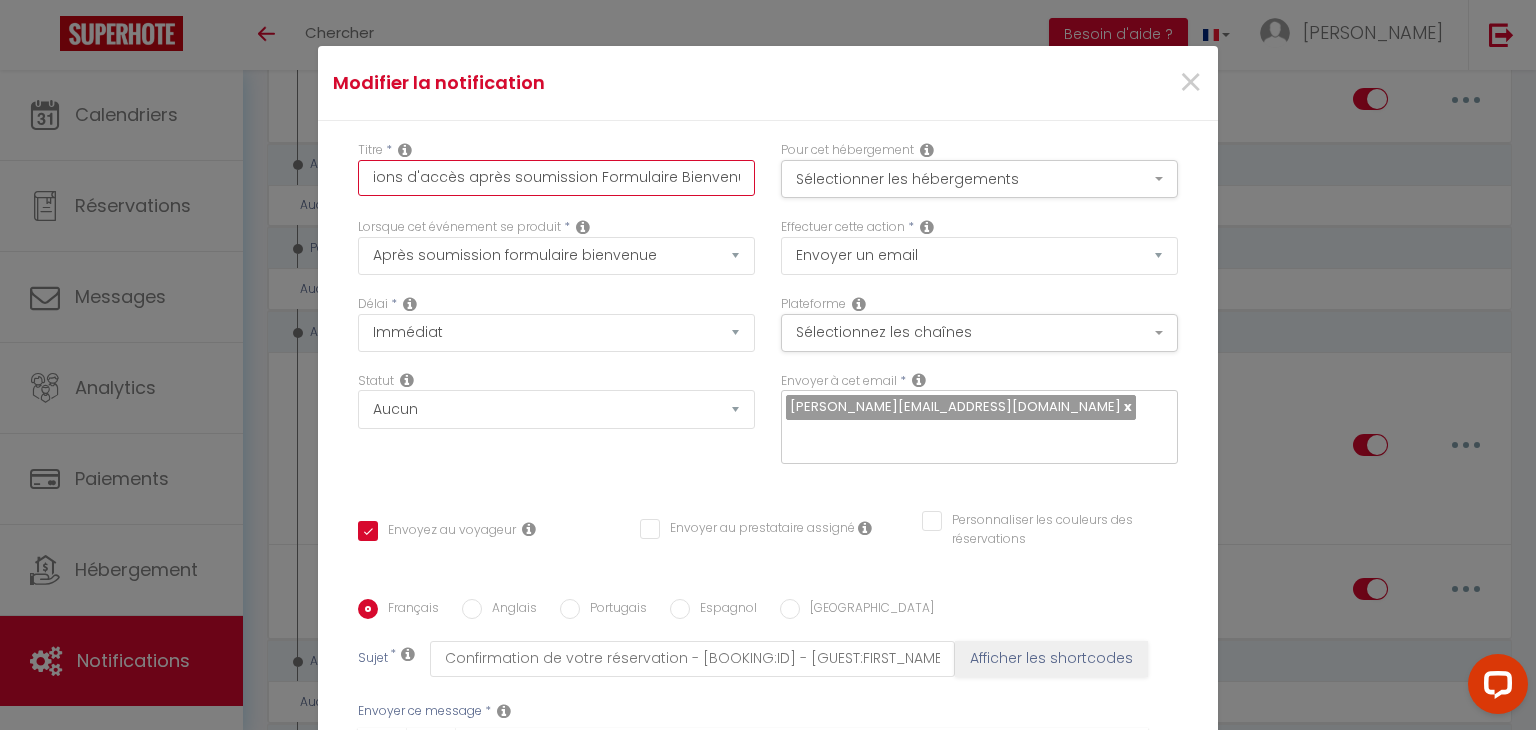 drag, startPoint x: 360, startPoint y: 179, endPoint x: 760, endPoint y: 181, distance: 400.005 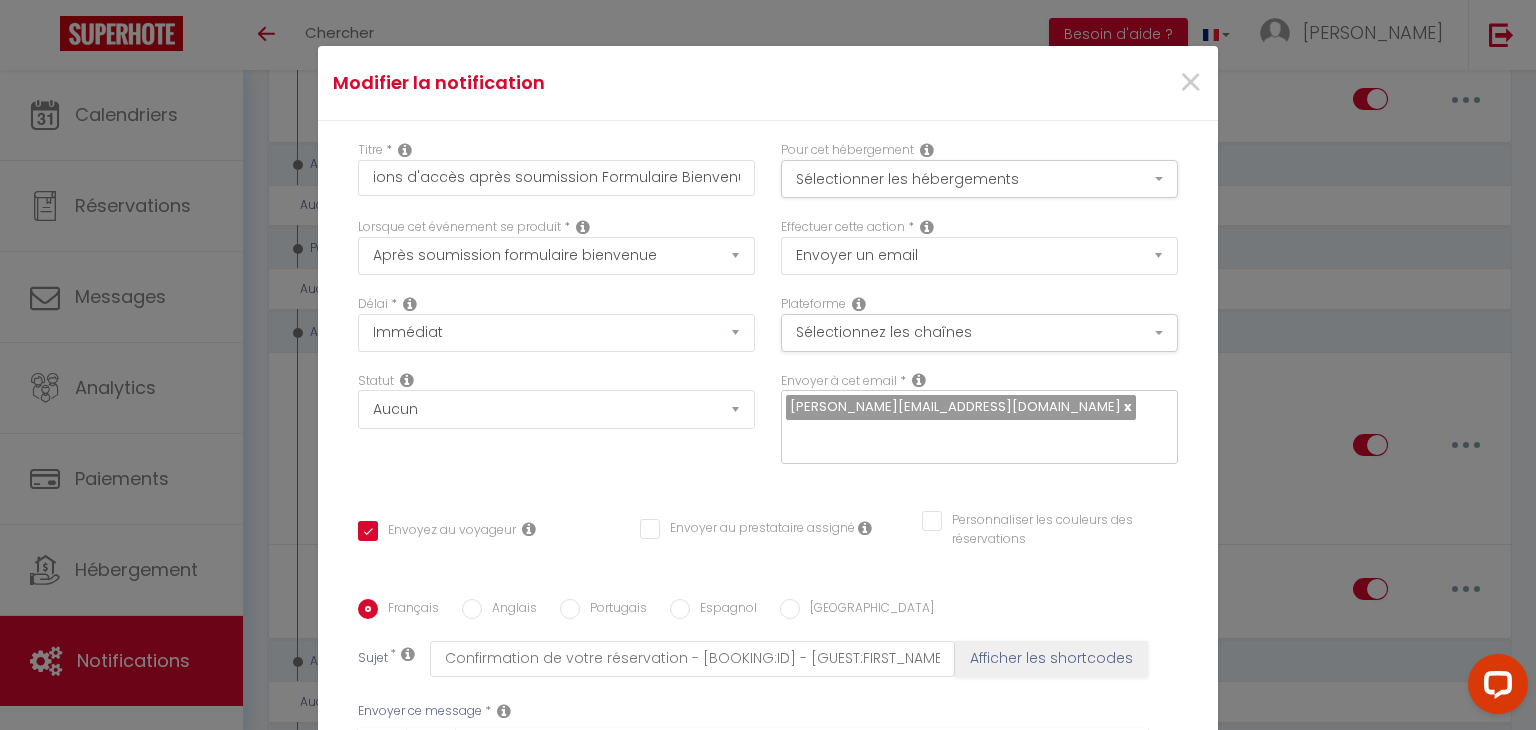scroll, scrollTop: 0, scrollLeft: 0, axis: both 